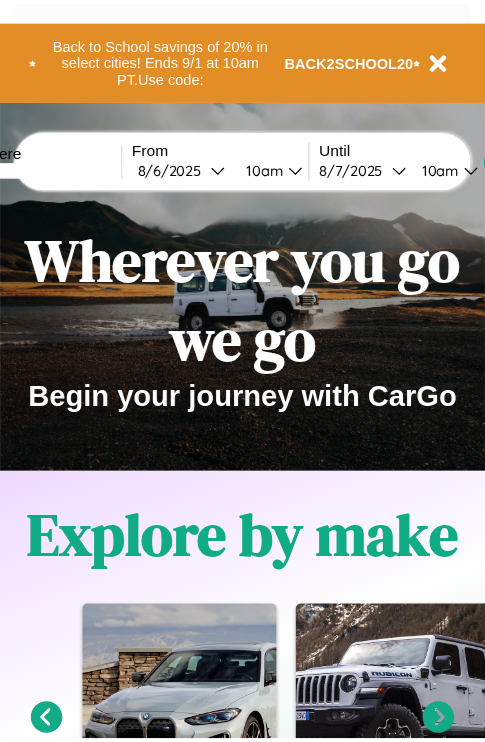 scroll, scrollTop: 0, scrollLeft: 0, axis: both 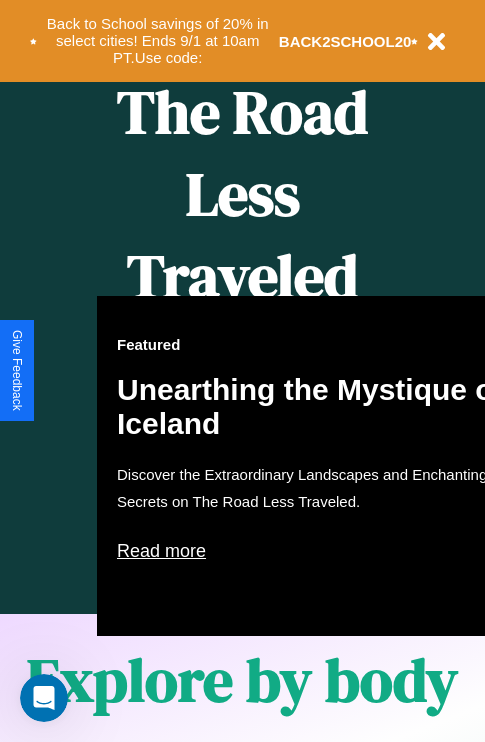 click on "Featured Unearthing the Mystique of Iceland Discover the Extraordinary Landscapes and Enchanting Secrets on The Road Less Traveled. Read more" at bounding box center [317, 466] 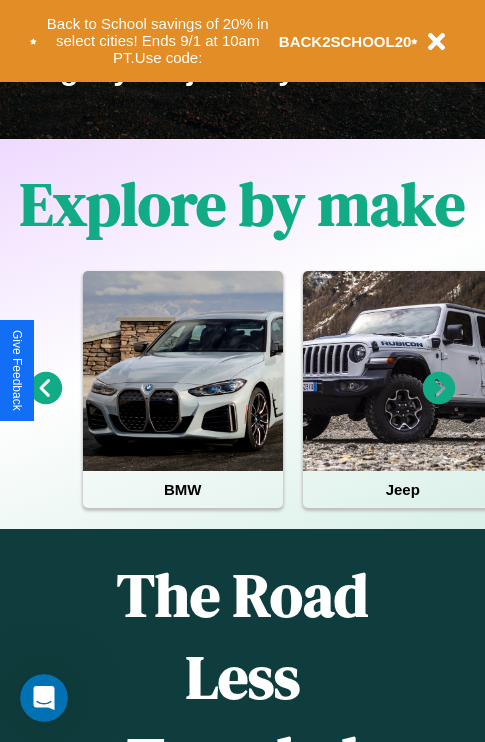 scroll, scrollTop: 308, scrollLeft: 0, axis: vertical 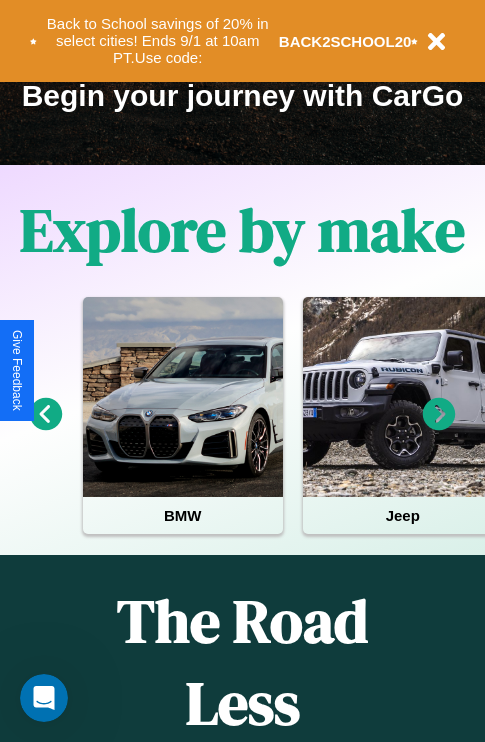 click 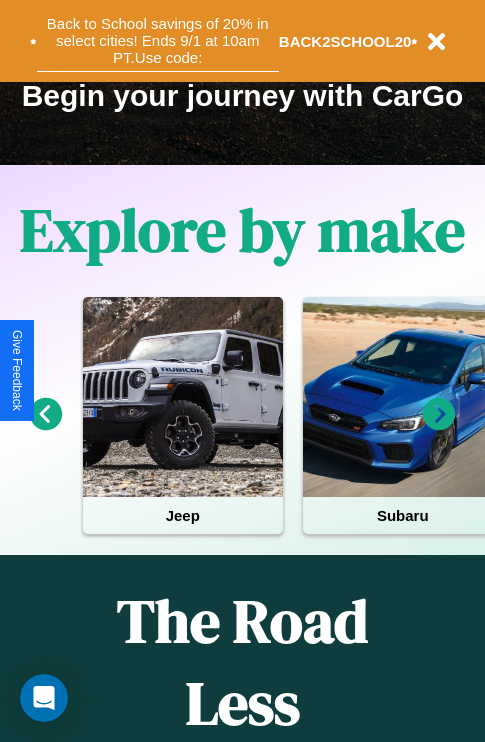 click on "Back to School savings of 20% in select cities! Ends 9/1 at 10am PT.  Use code:" at bounding box center [158, 41] 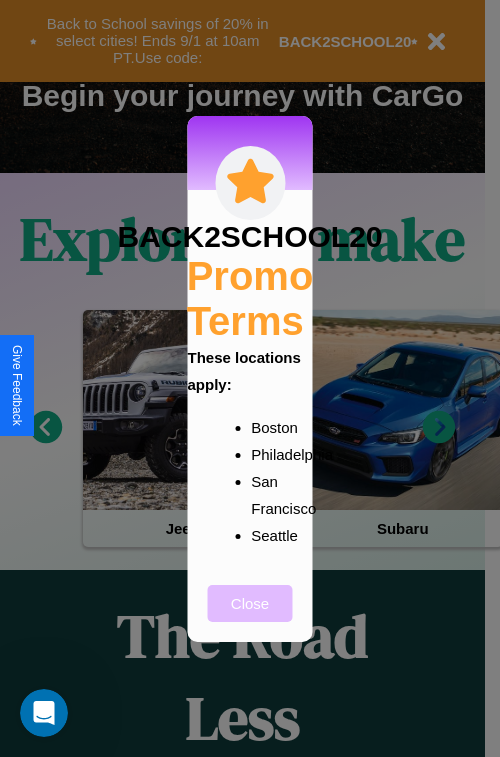 click on "Close" at bounding box center (250, 603) 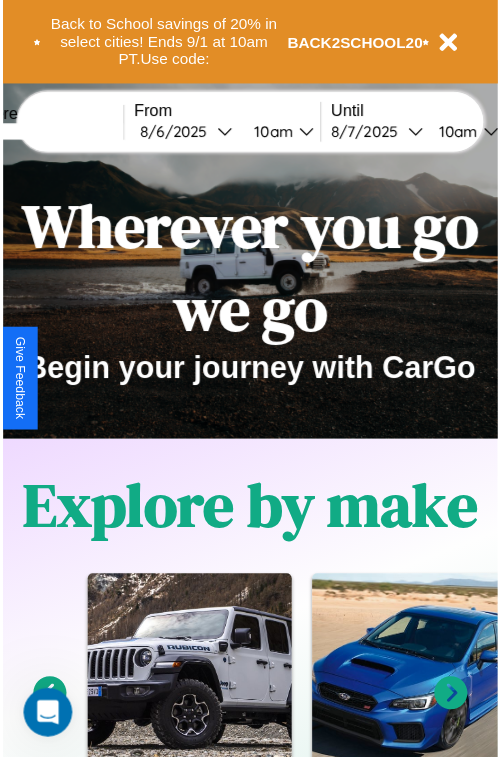scroll, scrollTop: 0, scrollLeft: 0, axis: both 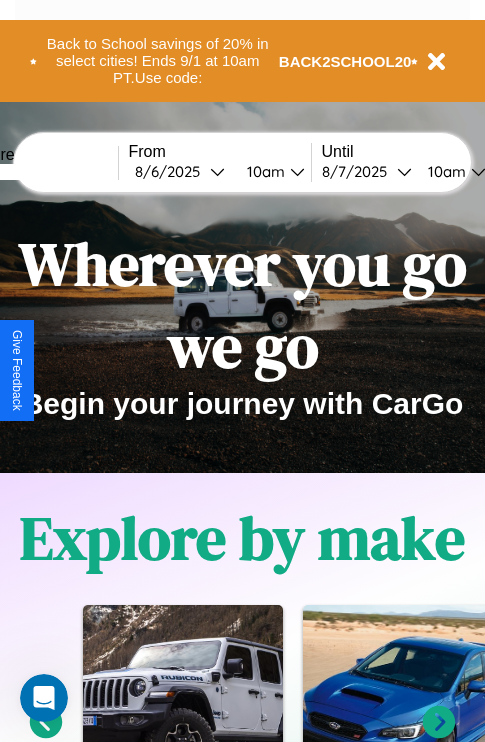 click at bounding box center [43, 172] 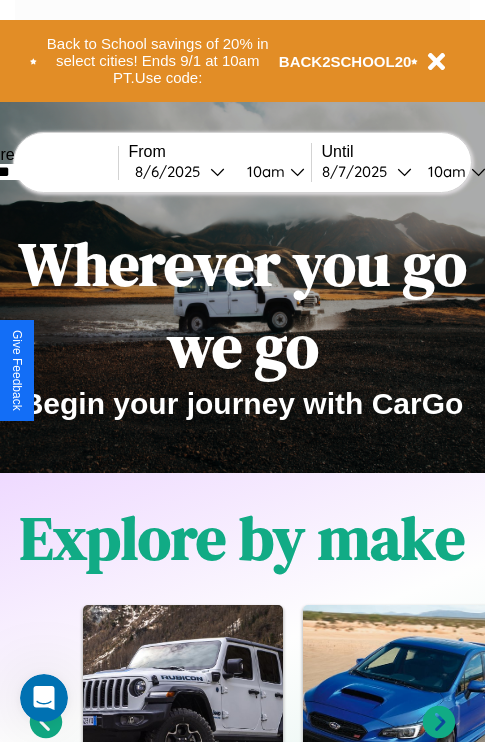type on "*******" 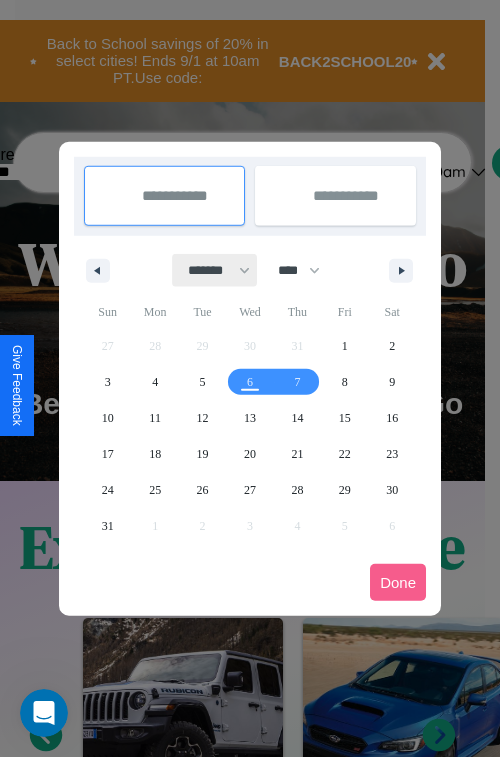 click on "******* ******** ***** ***** *** **** **** ****** ********* ******* ******** ********" at bounding box center (215, 270) 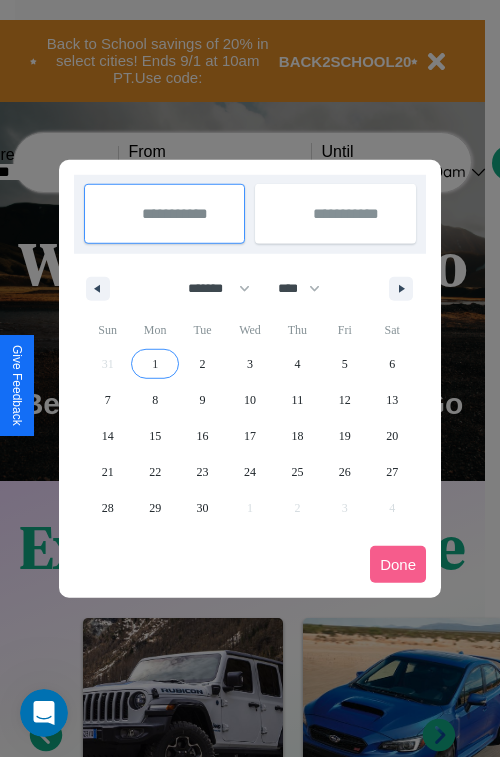 click on "1" at bounding box center (155, 364) 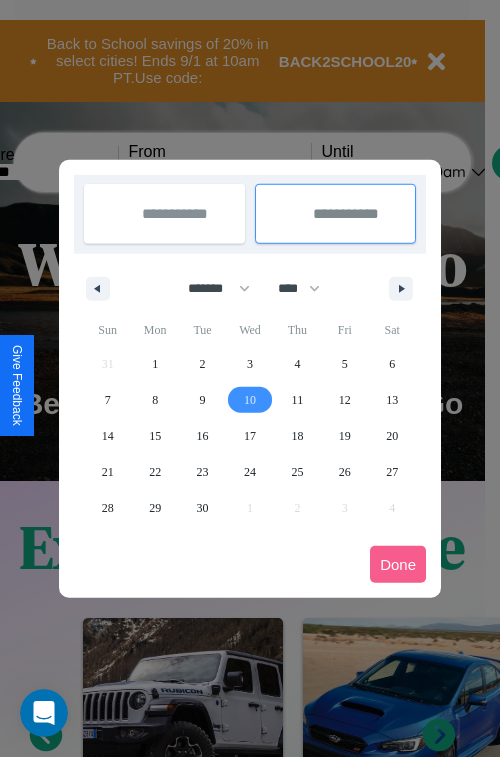 click on "10" at bounding box center (250, 400) 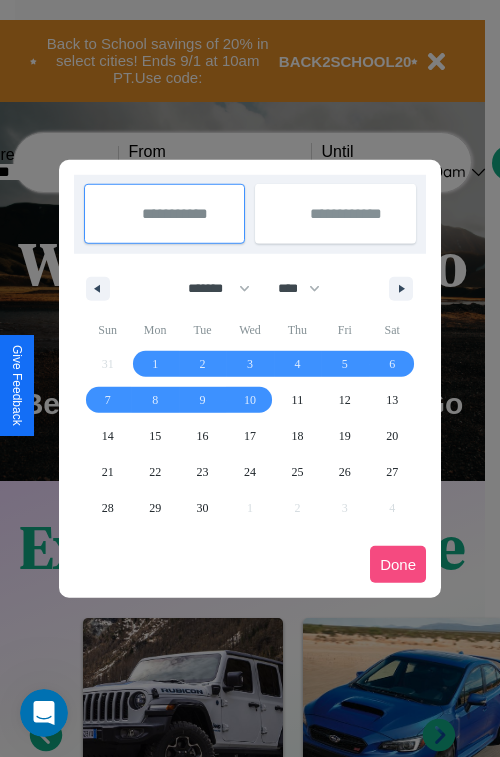 click on "Done" at bounding box center (398, 564) 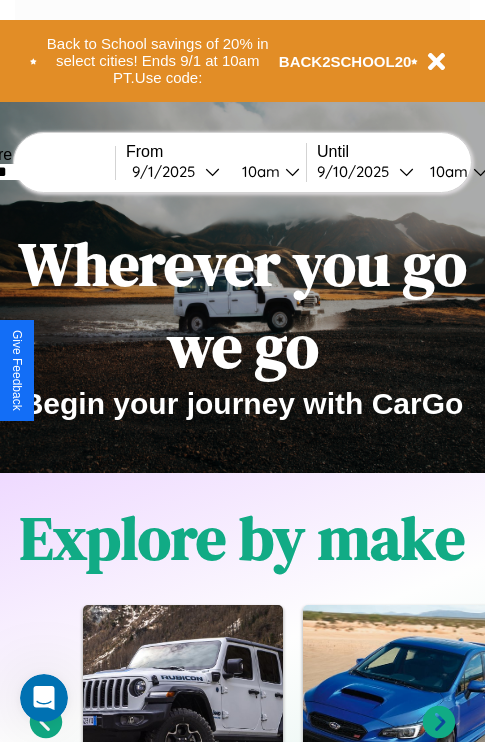 click on "10am" at bounding box center [258, 171] 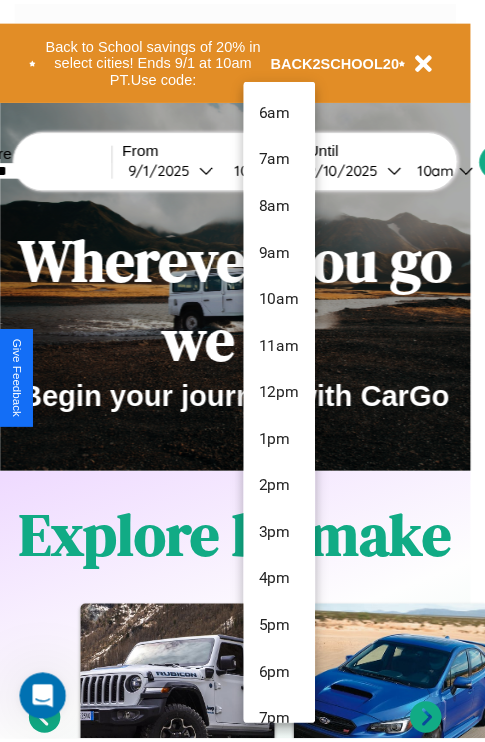 scroll, scrollTop: 211, scrollLeft: 0, axis: vertical 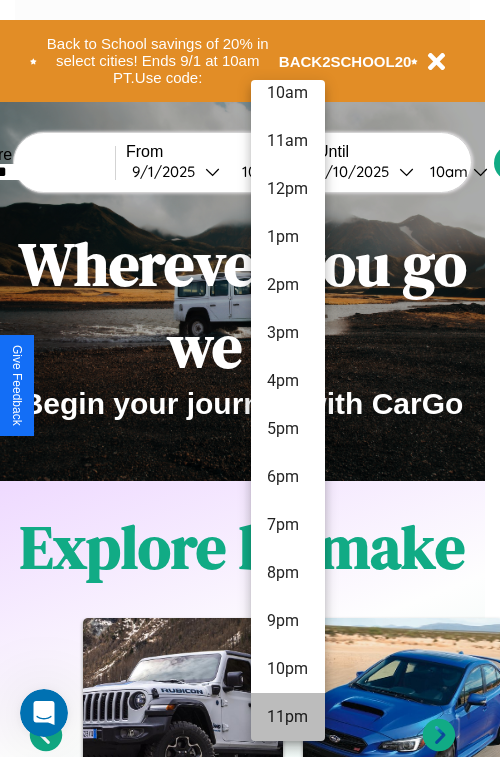 click on "11pm" at bounding box center (288, 717) 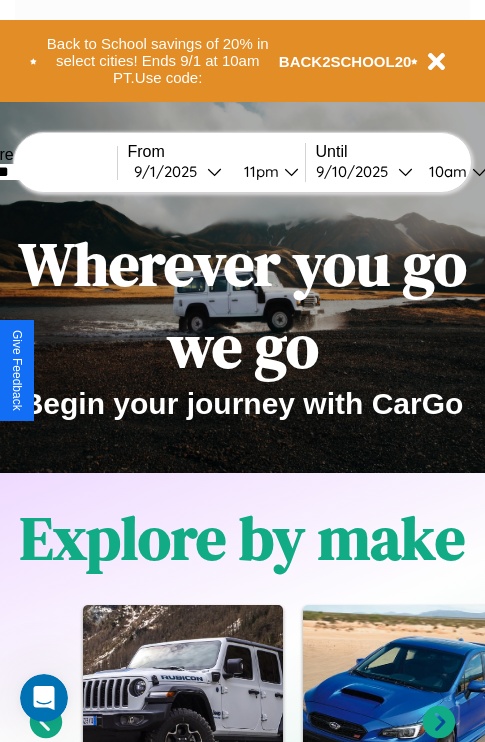 click on "10am" at bounding box center [445, 171] 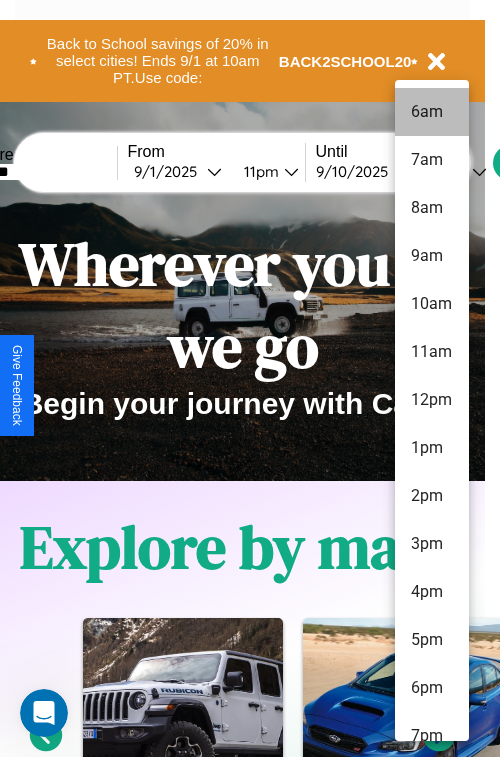 click on "6am" at bounding box center [432, 112] 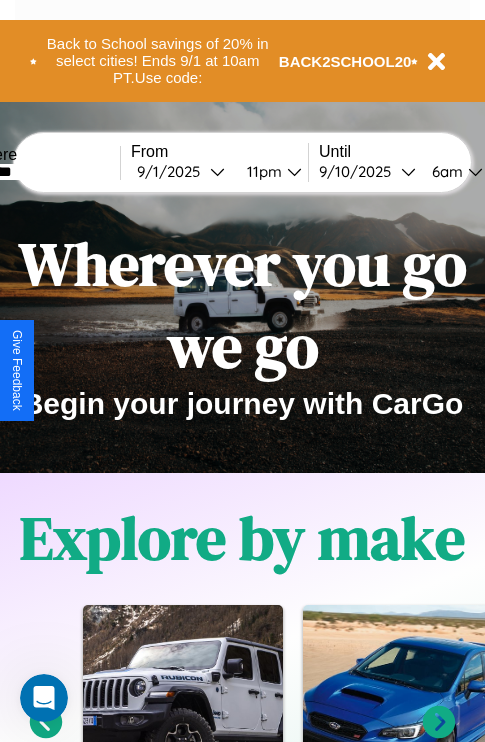scroll, scrollTop: 0, scrollLeft: 66, axis: horizontal 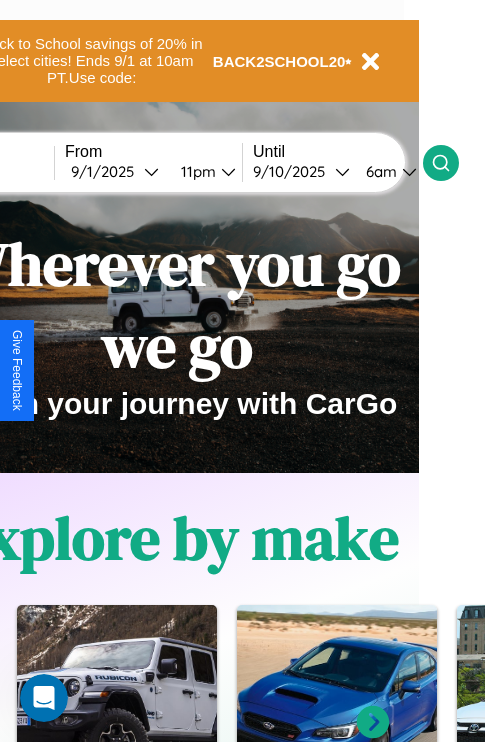 click 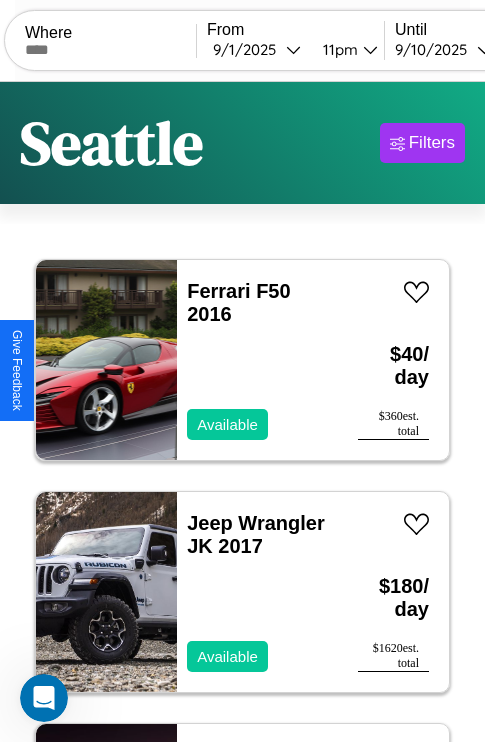 scroll, scrollTop: 79, scrollLeft: 0, axis: vertical 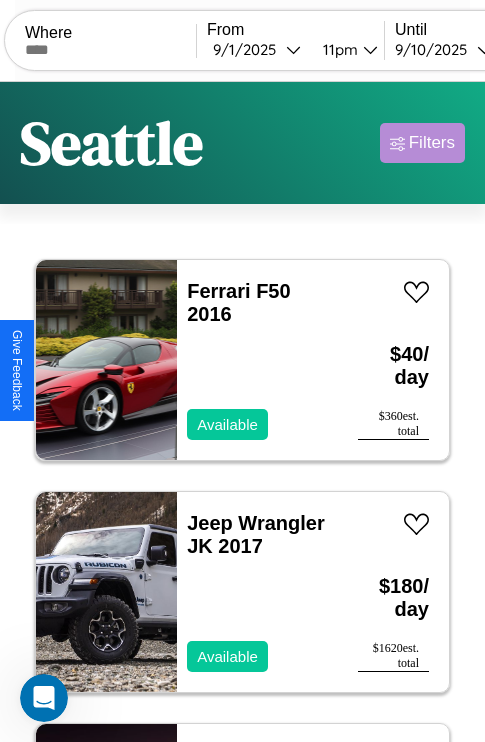 click on "Filters" at bounding box center (432, 143) 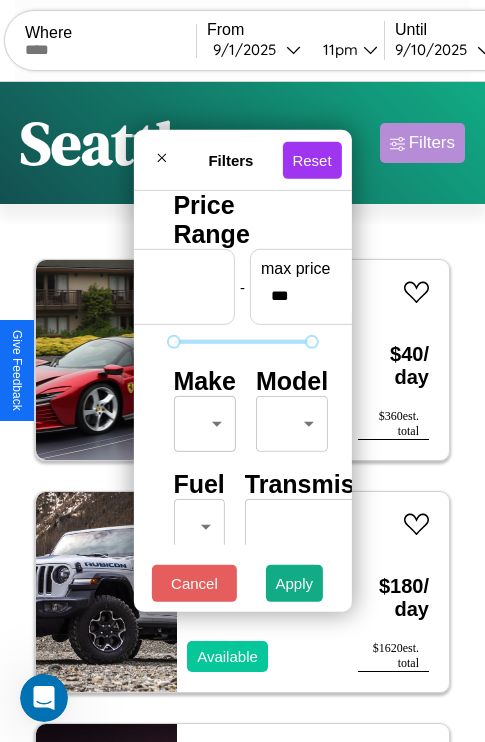 scroll, scrollTop: 59, scrollLeft: 0, axis: vertical 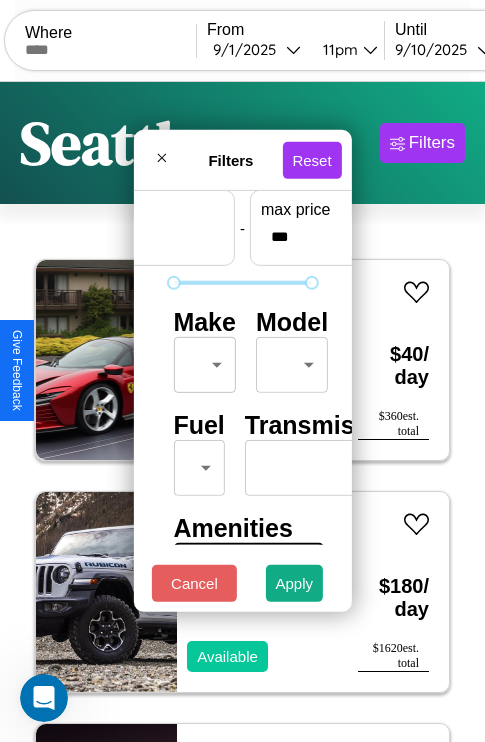 click on "CarGo Where From [DATE] [TIME] Until [DATE] [TIME] Become a Host Login Sign Up [CITY] Filters 53 cars in this area These cars can be picked up in this city. Ferrari F50 2016 Available $ 40 / day $ 360 est. total Jeep Wrangler JK 2017 Available $ 180 / day $ 1620 est. total Maserati 228 2018 Available $ 200 / day $ 1800 est. total Buick Allure 2014 Available $ 100 / day $ 900 est. total Jeep Patriot 2022 Available $ 130 / day $ 1170 est. total Infiniti Q70L 2021 Available $ 110 / day $ 990 est. total Mercedes L1319 2021 Available $ 130 / day $ 1170 est. total GMC WIS 2018 Available $ 110 / day $ 990 est. total Land Rover LR3 2023 Available $ 170 / day $ 1530 est. total Volvo B9TL 2017 Available $ 100 / day $ 900 est. total Ford LN600 2022 Available $ 40 / day $ 360 est. total Jeep Renegade 2023 Available $ 30 / day $ 270 est. total Volvo S60 Cross Country 2018 Available $ 90 / day $ 810 est. total Fiat Ducato 2020 $ 40" at bounding box center (242, 412) 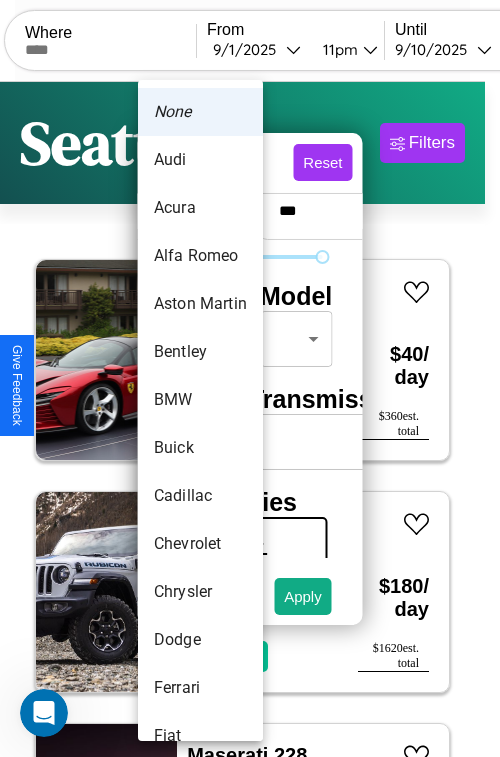 click on "Acura" at bounding box center [200, 208] 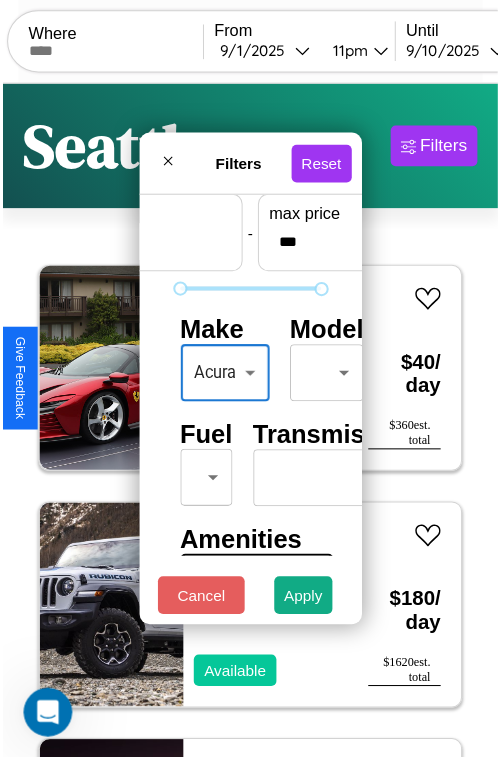 scroll, scrollTop: 162, scrollLeft: 0, axis: vertical 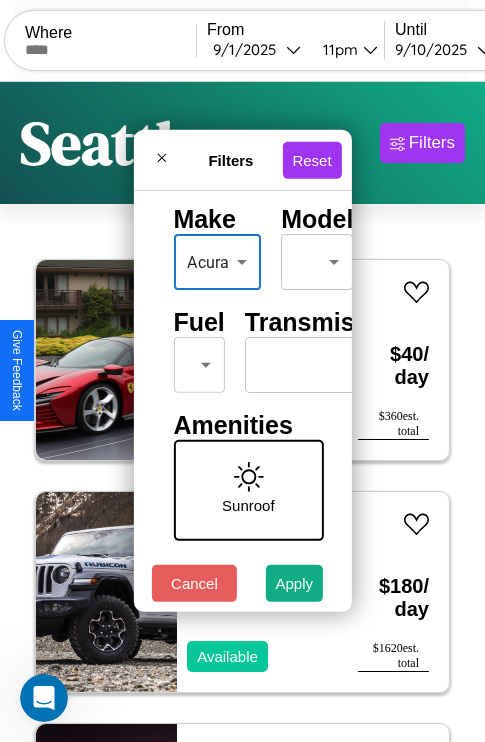 click on "CarGo Where From [DATE] [TIME] Until [DATE] [TIME] Become a Host Login Sign Up [CITY] Filters 53 cars in this area These cars can be picked up in this city. Ferrari F50 2016 Available $ 40 / day $ 360 est. total Jeep Wrangler JK 2017 Available $ 180 / day $ 1620 est. total Maserati 228 2018 Available $ 200 / day $ 1800 est. total Buick Allure 2014 Available $ 100 / day $ 900 est. total Jeep Patriot 2022 Available $ 130 / day $ 1170 est. total Infiniti Q70L 2021 Available $ 110 / day $ 990 est. total Mercedes L1319 2021 Available $ 130 / day $ 1170 est. total GMC WIS 2018 Available $ 110 / day $ 990 est. total Land Rover LR3 2023 Available $ 170 / day $ 1530 est. total Volvo B9TL 2017 Available $ 100 / day $ 900 est. total Ford LN600 2022 Available $ 40 / day $ 360 est. total Jeep Renegade 2023 Available $ 30 / day $ 270 est. total Volvo S60 Cross Country 2018 Available $ 90 / day $ 810 est. total Fiat Ducato 2020 $ 40" at bounding box center [242, 412] 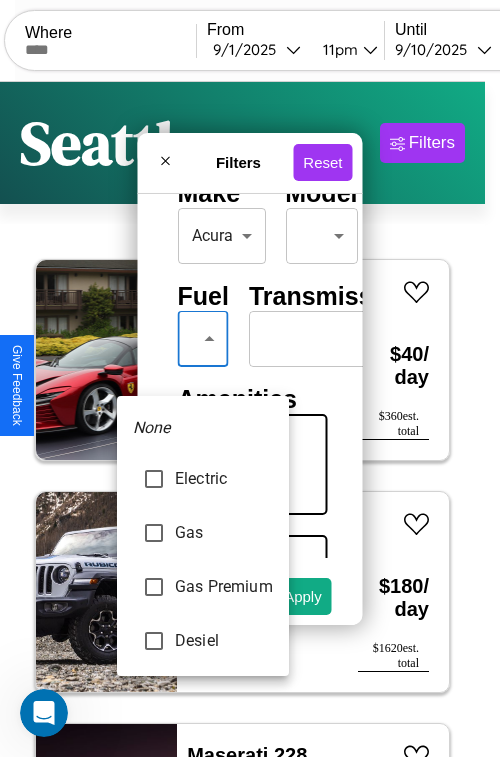 type on "********" 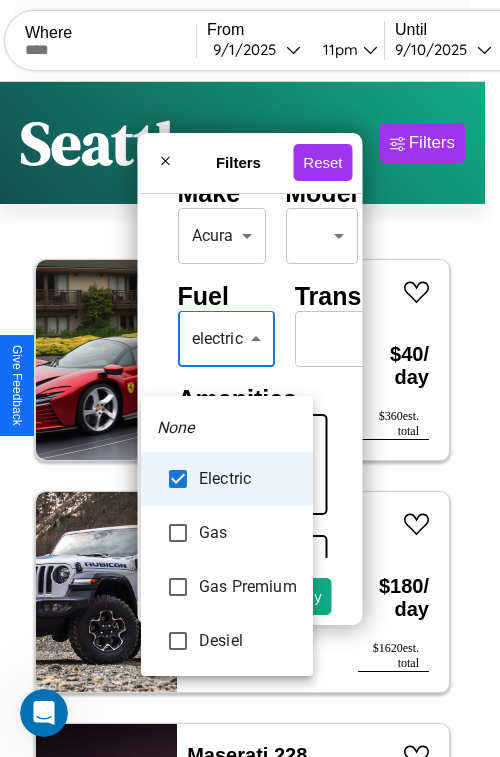 click at bounding box center [250, 378] 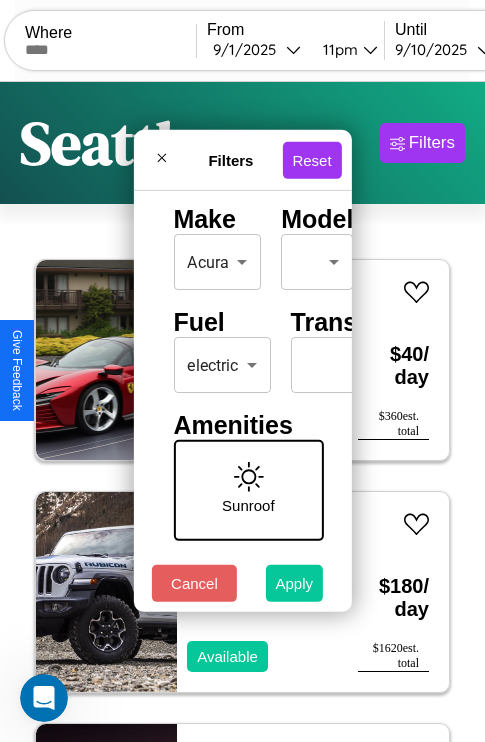 click on "Apply" at bounding box center (295, 583) 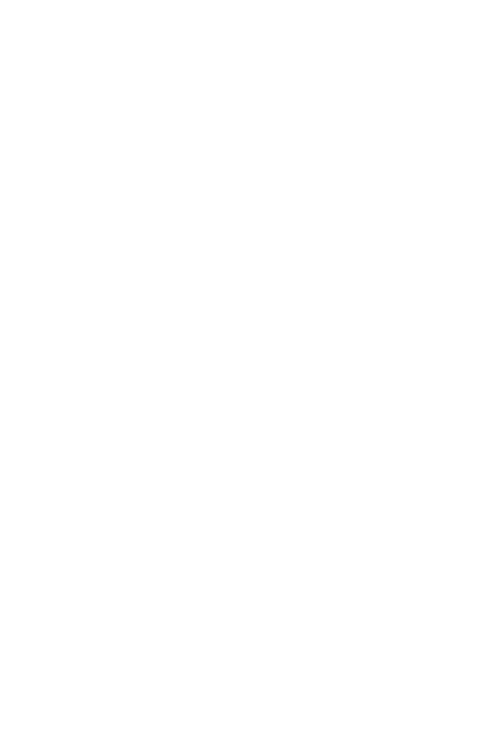 scroll, scrollTop: 0, scrollLeft: 0, axis: both 